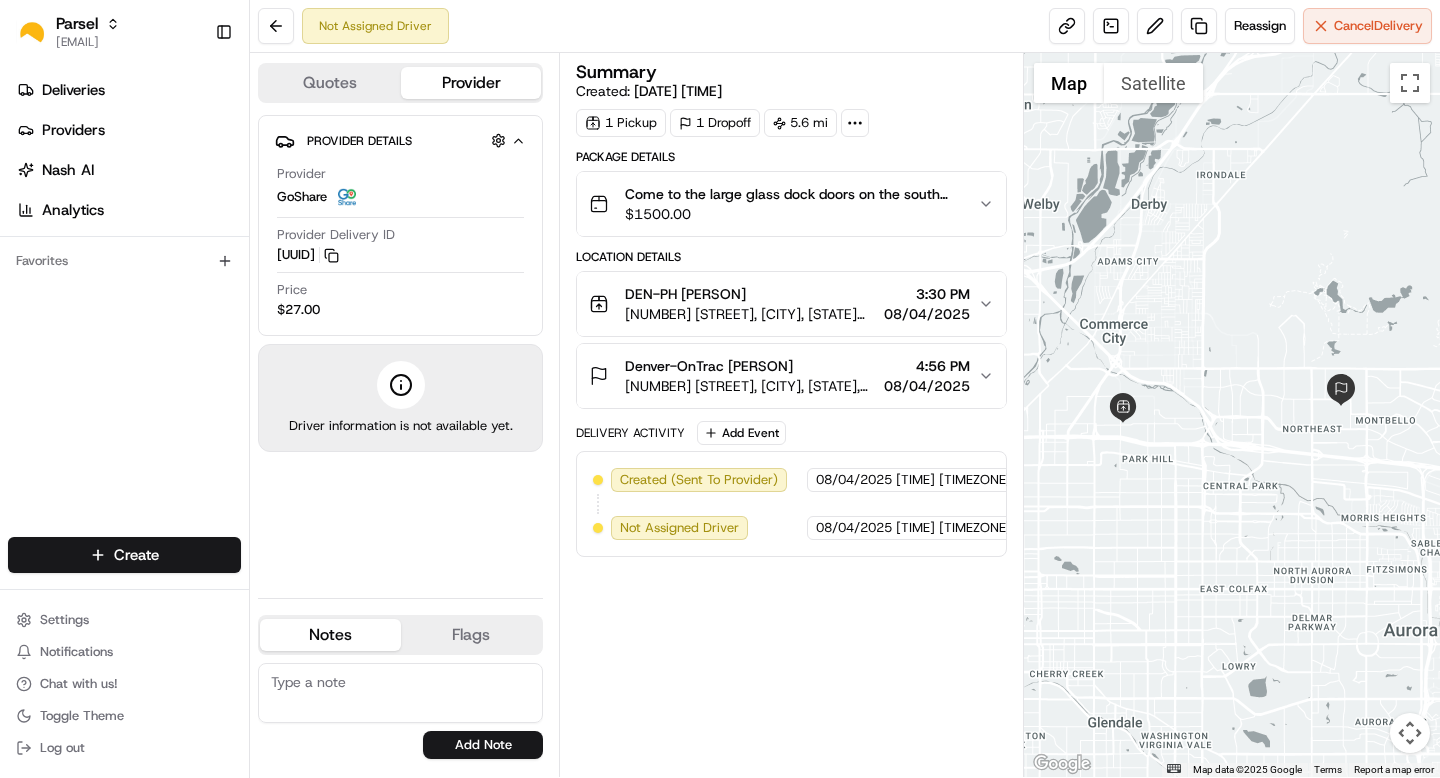 scroll, scrollTop: 0, scrollLeft: 0, axis: both 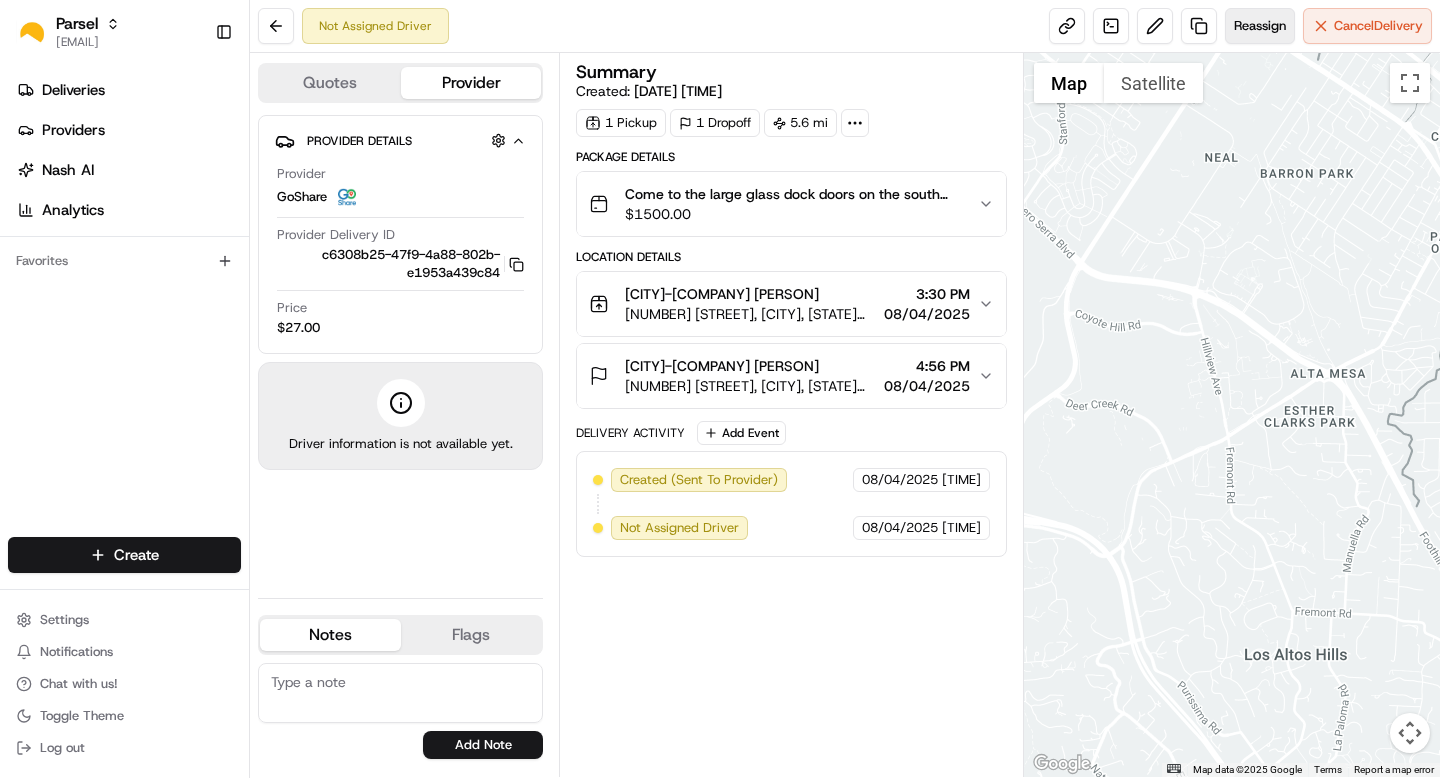 click on "Reassign" at bounding box center [1260, 26] 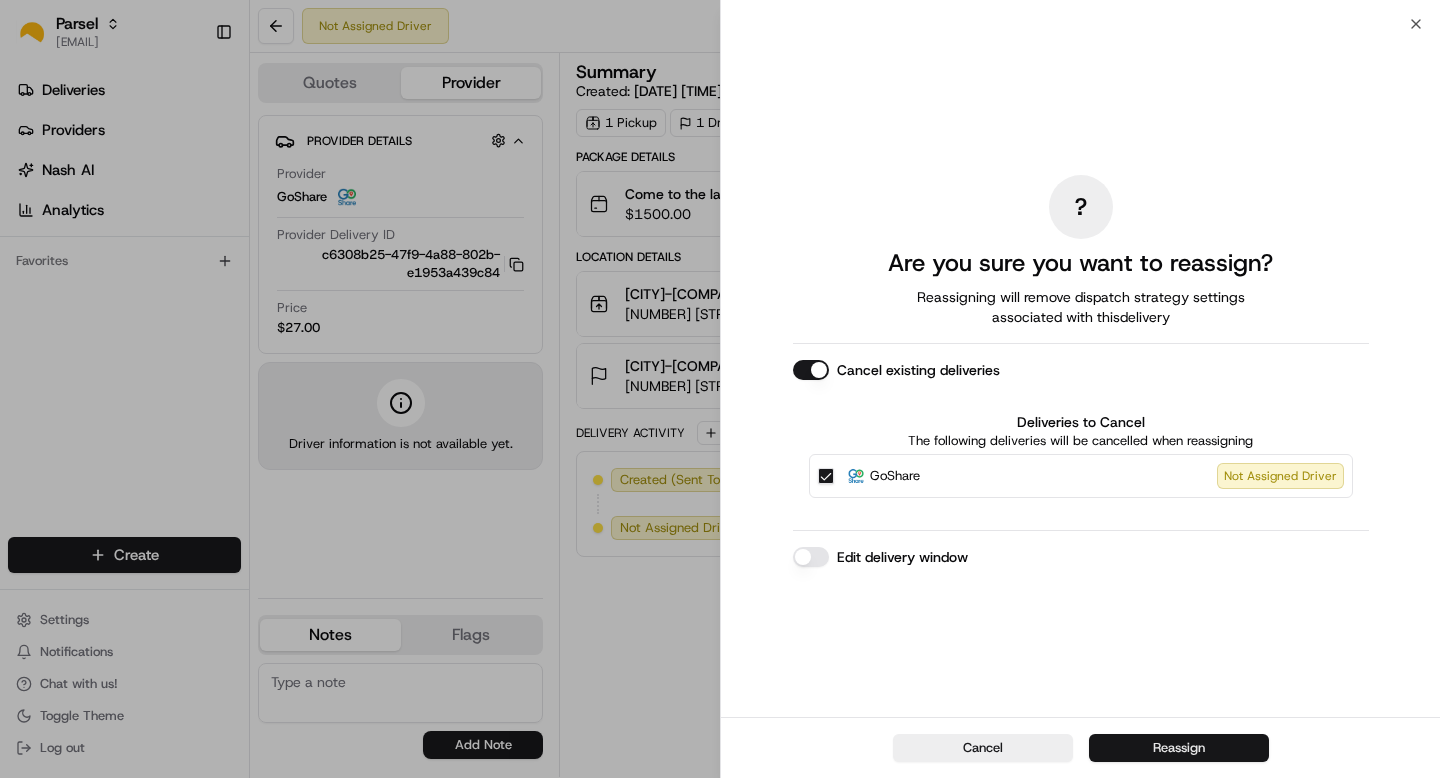 click on "Reassign" at bounding box center [1179, 748] 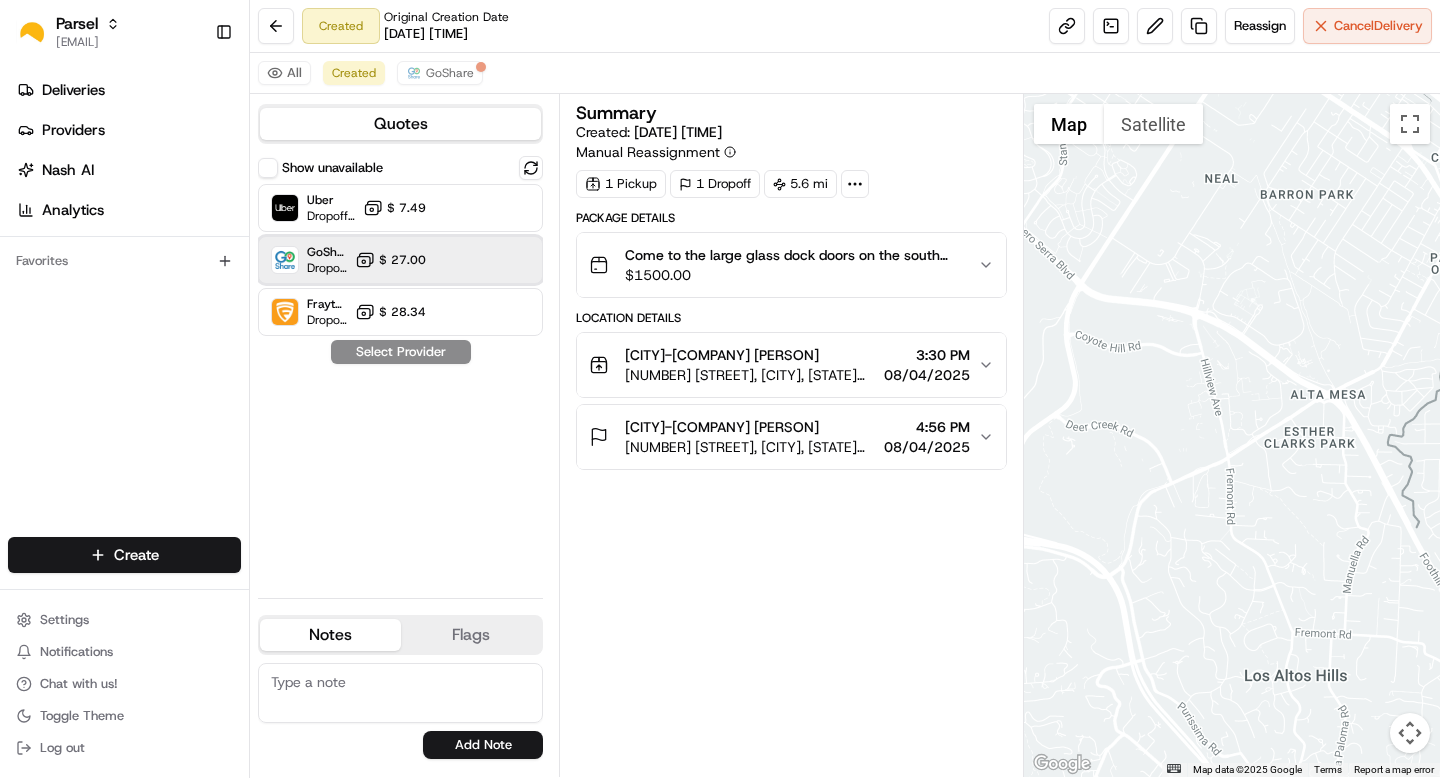 click on "GoShare Dropoff ETA   - $   27.00" at bounding box center [400, 260] 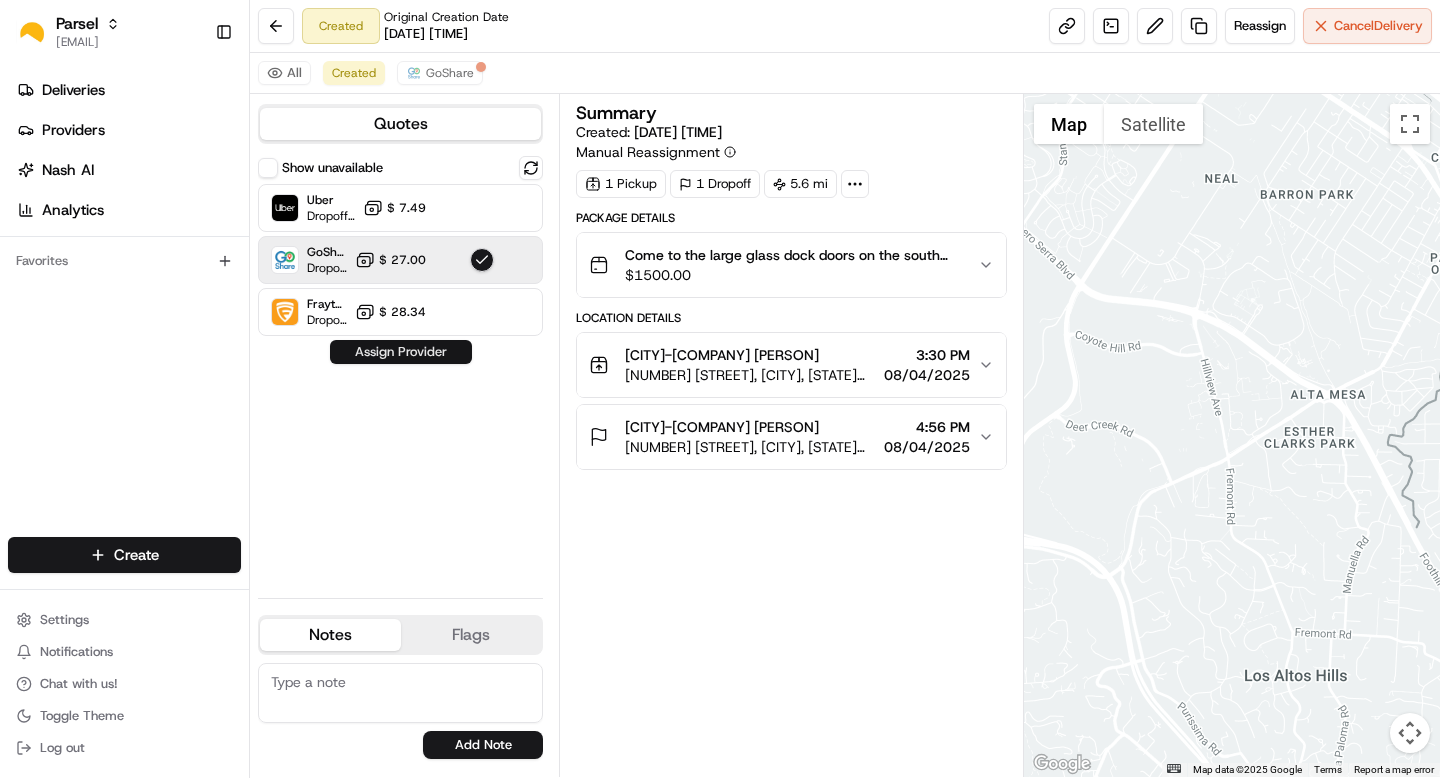 click on "Assign Provider" at bounding box center (401, 352) 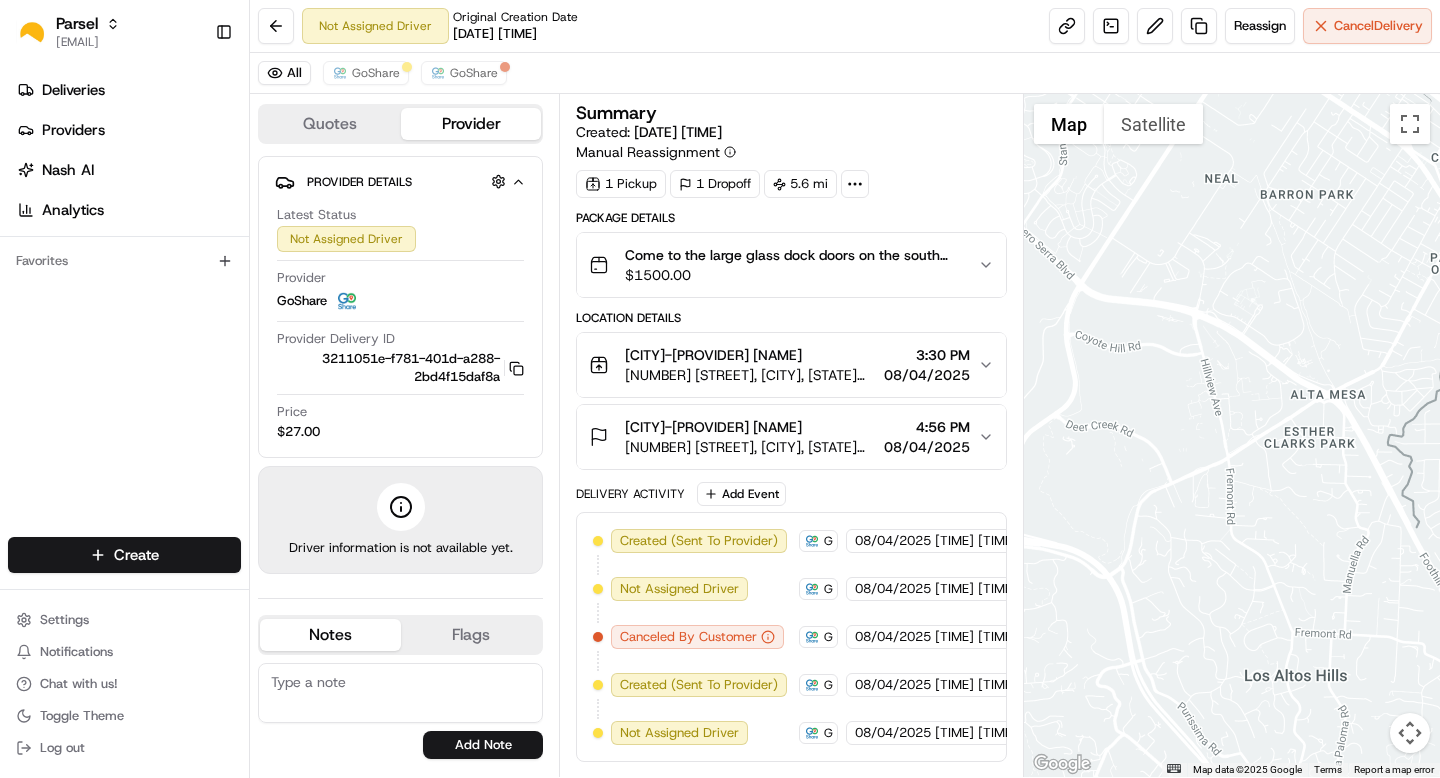 scroll, scrollTop: 0, scrollLeft: 0, axis: both 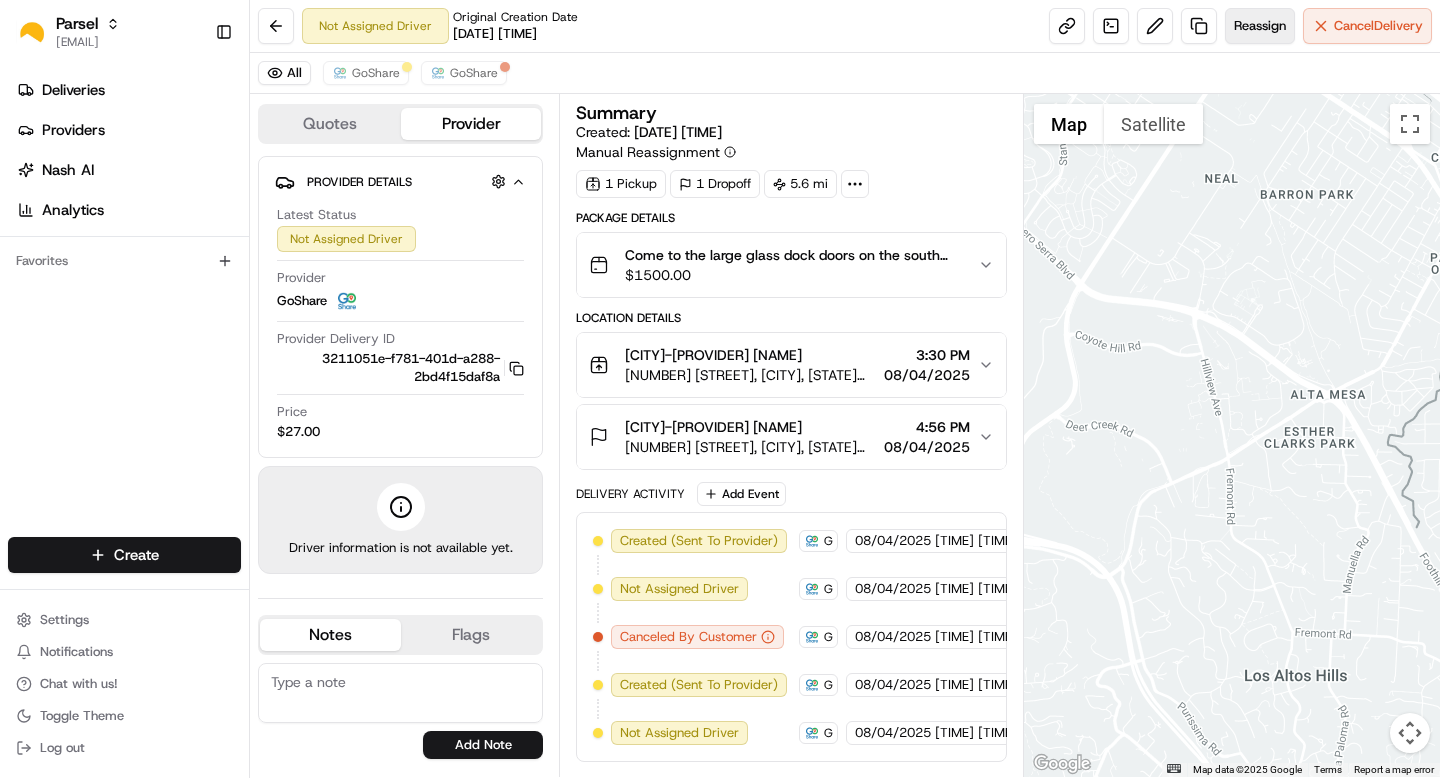 click on "Reassign" at bounding box center [1260, 26] 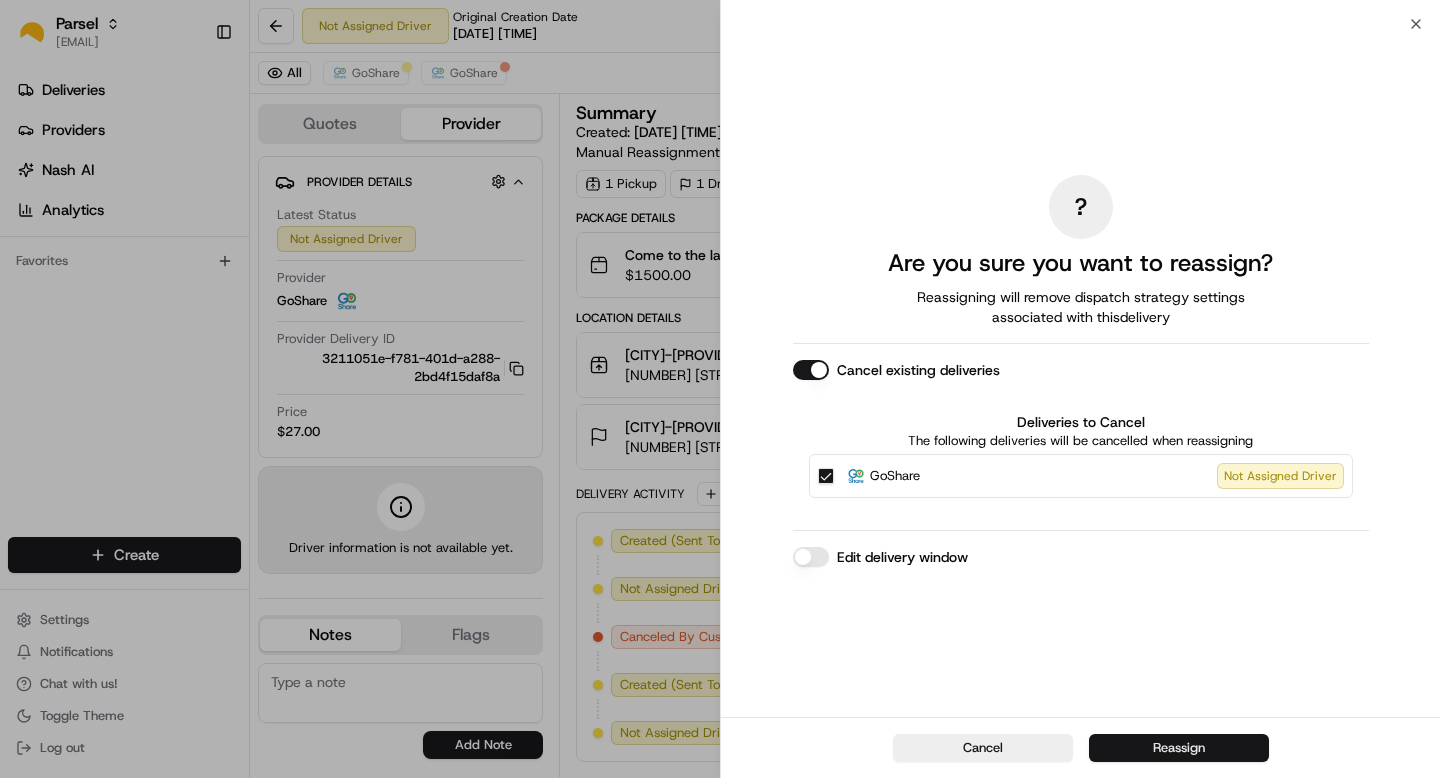 click on "Reassign" at bounding box center [1179, 748] 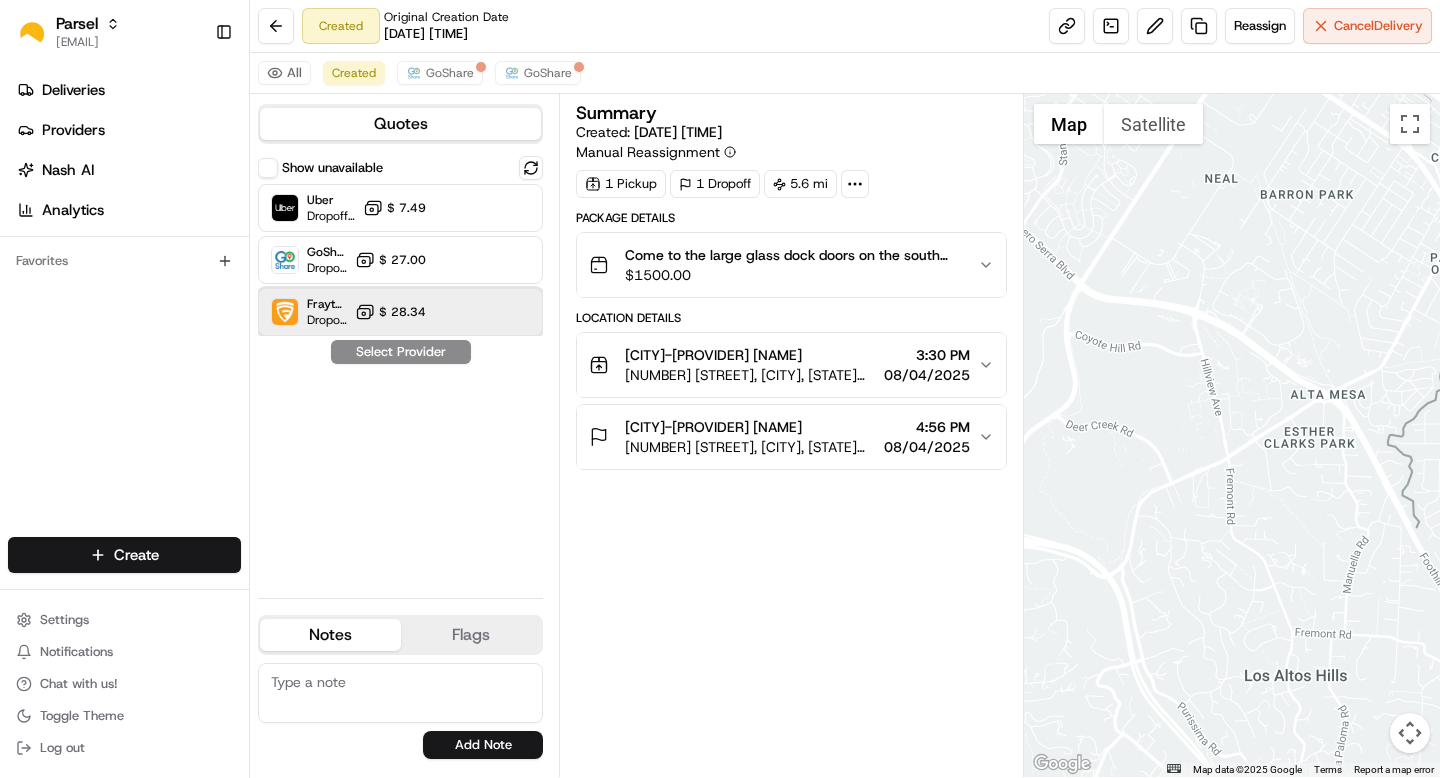 click on "Frayt (BnB) Dropoff ETA   - $   28.34" at bounding box center (400, 312) 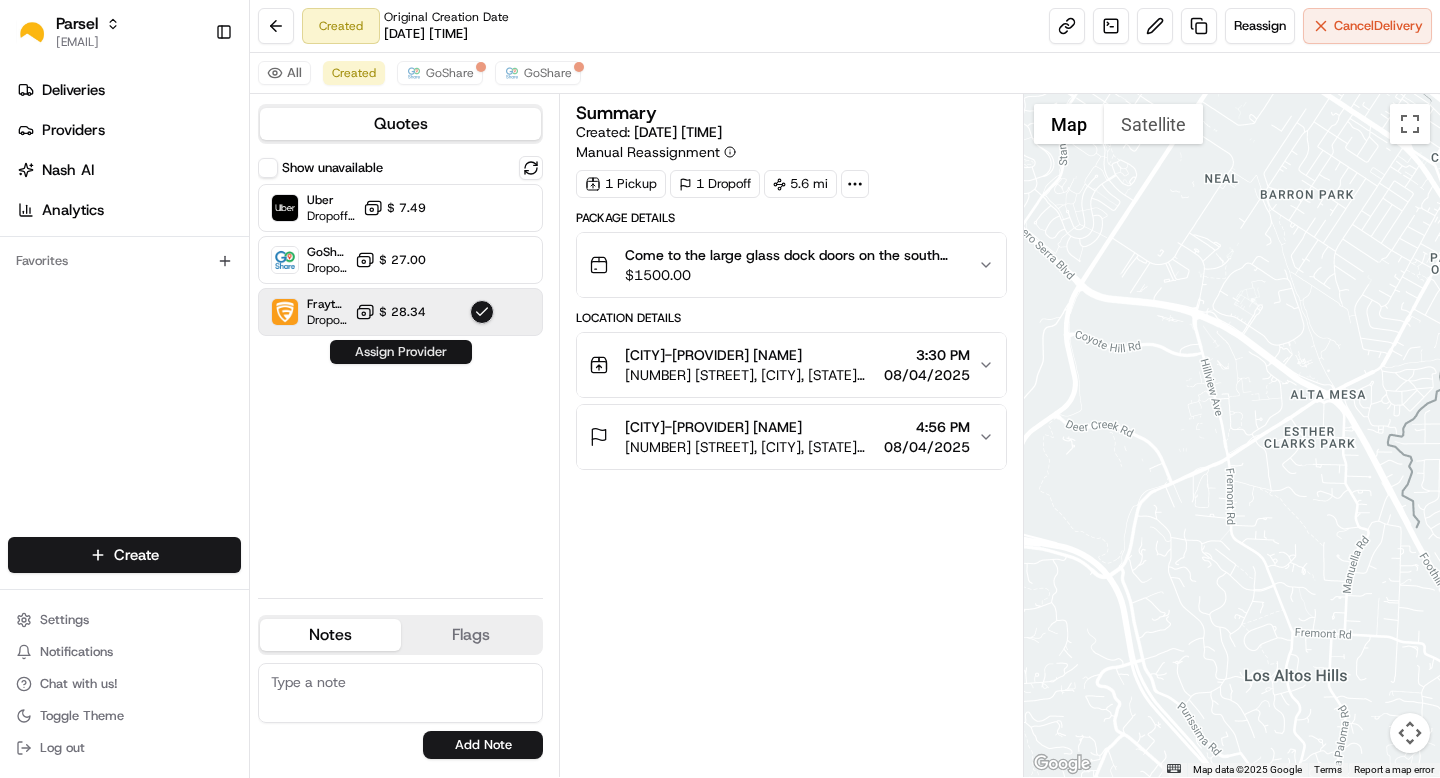 click on "Assign Provider" at bounding box center [401, 352] 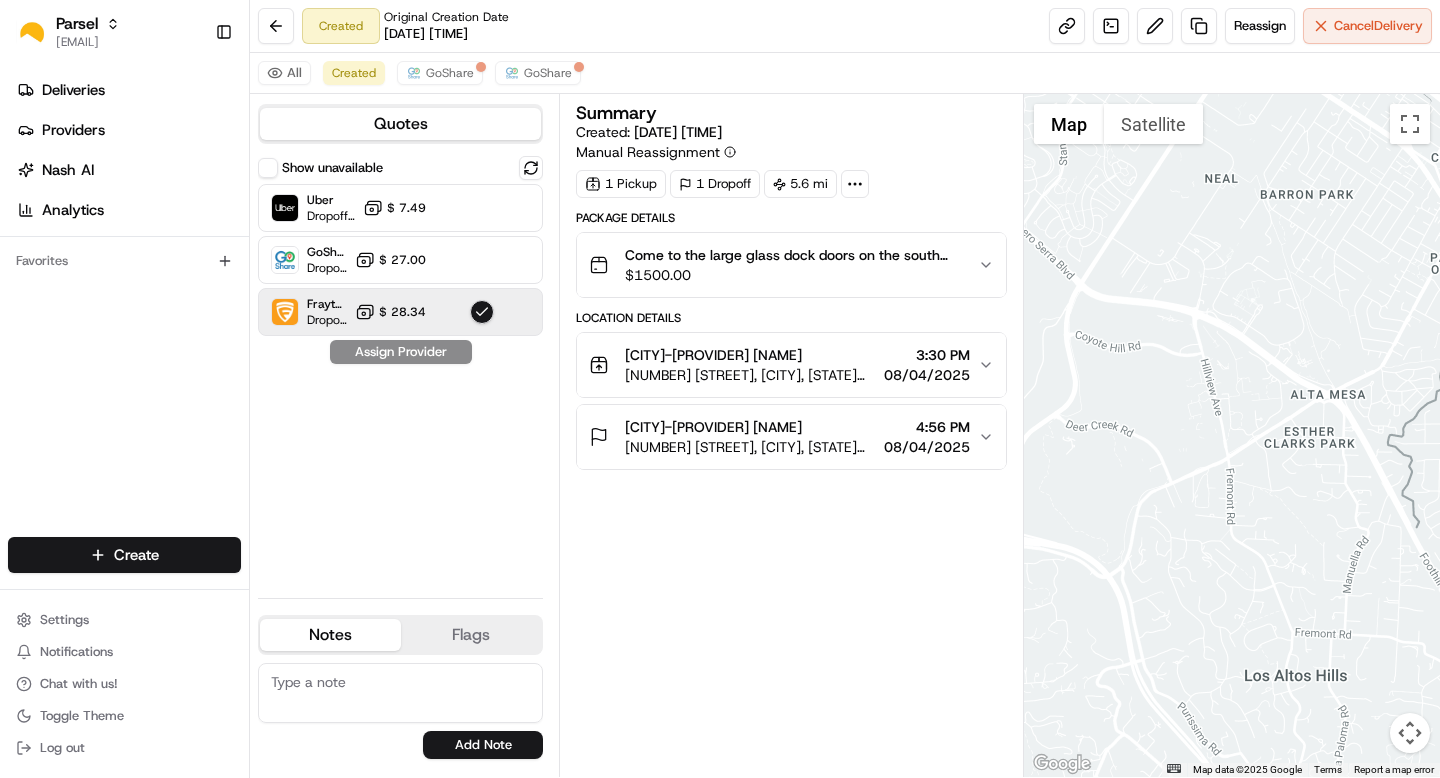 click on "Show unavailable Uber Dropoff ETA   51 minutes $   7.49 GoShare Dropoff ETA   - $   27.00 Frayt (BnB) Dropoff ETA   - $   28.34 Assign Provider" at bounding box center [400, 369] 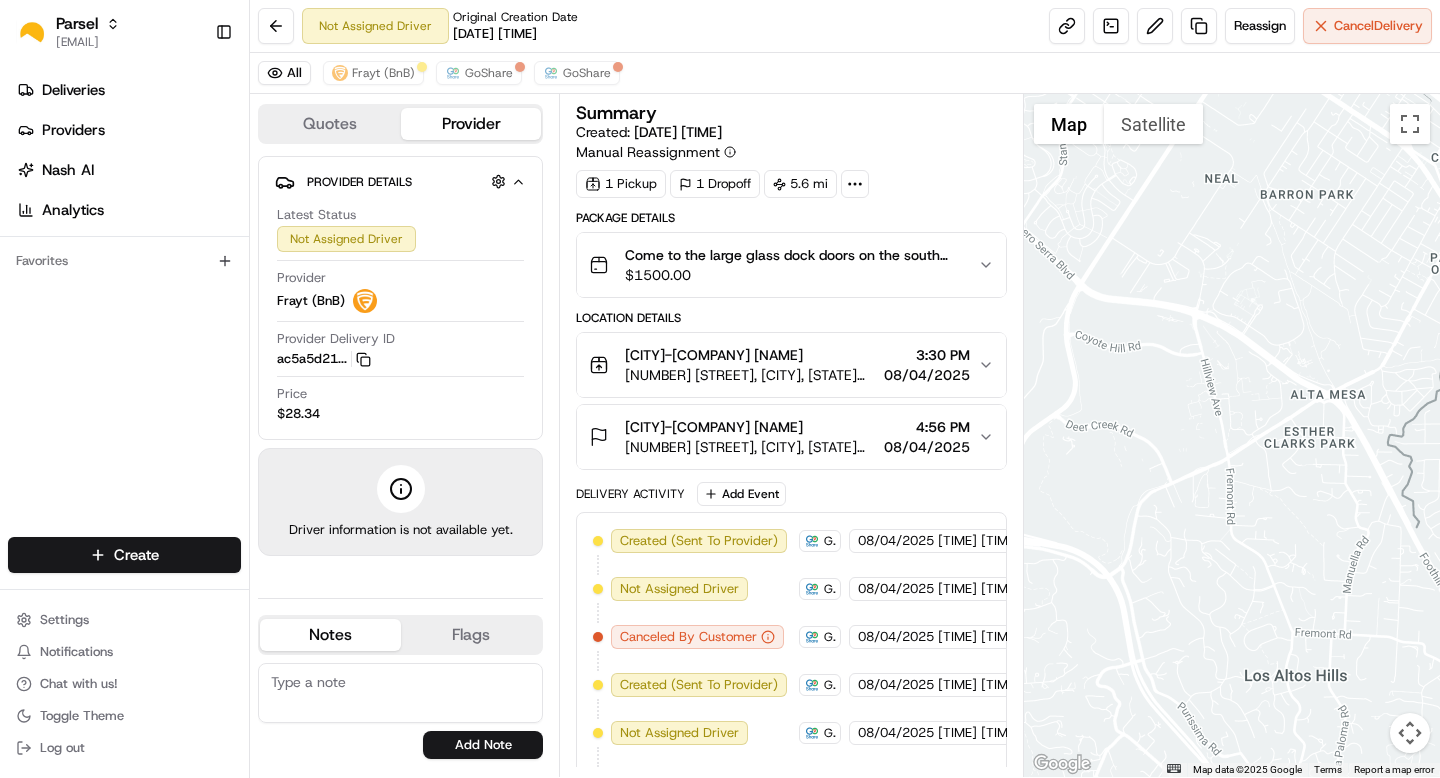 scroll, scrollTop: 0, scrollLeft: 0, axis: both 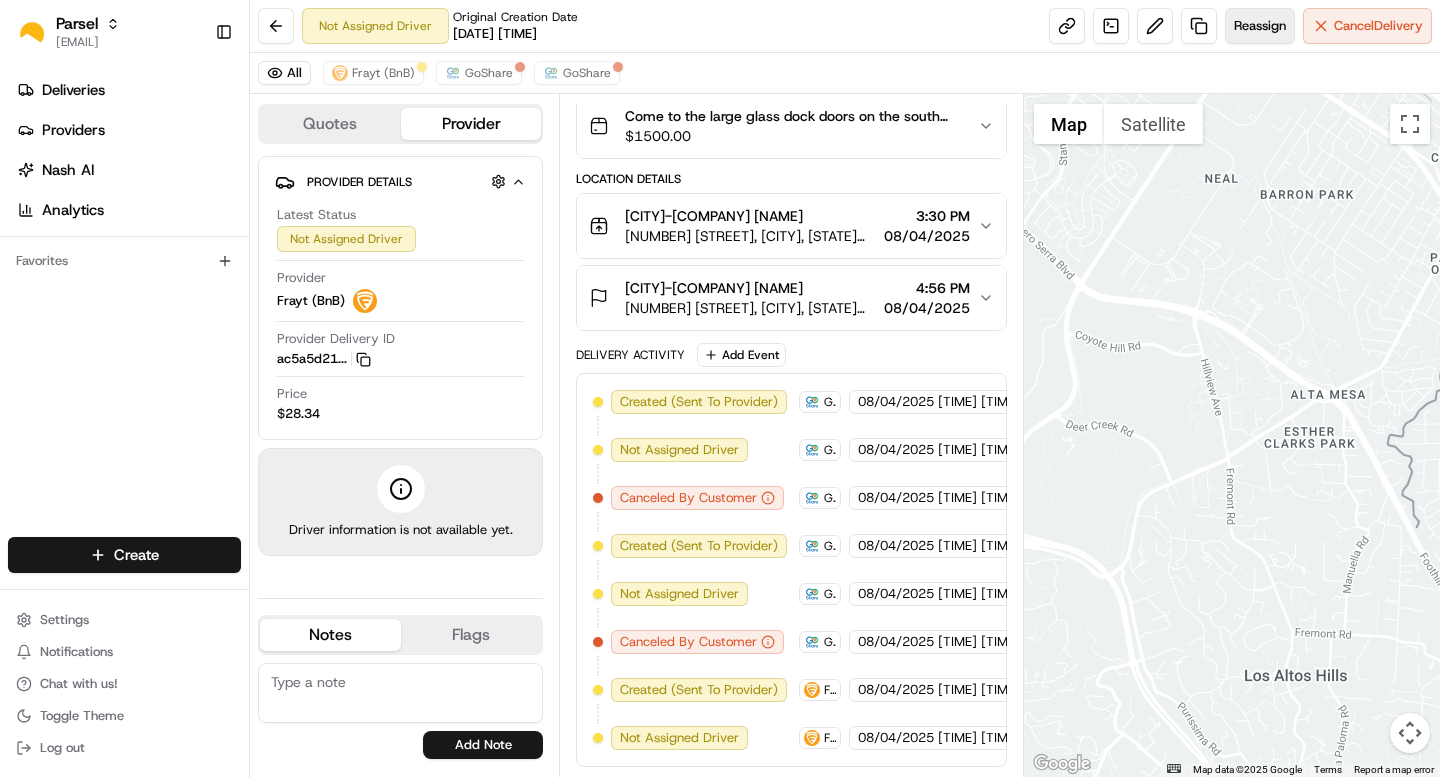 click on "Reassign" at bounding box center (1260, 26) 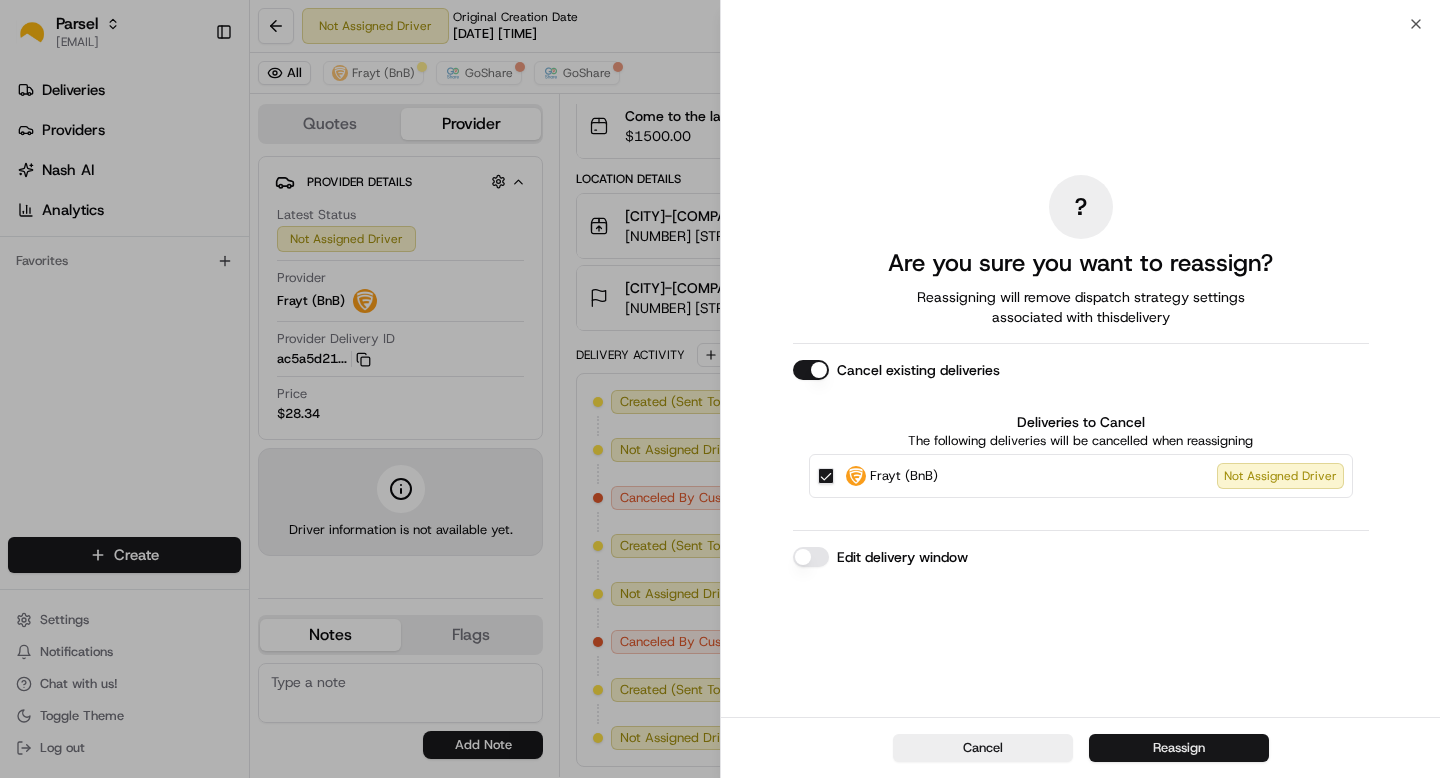 click on "Reassign" at bounding box center (1179, 748) 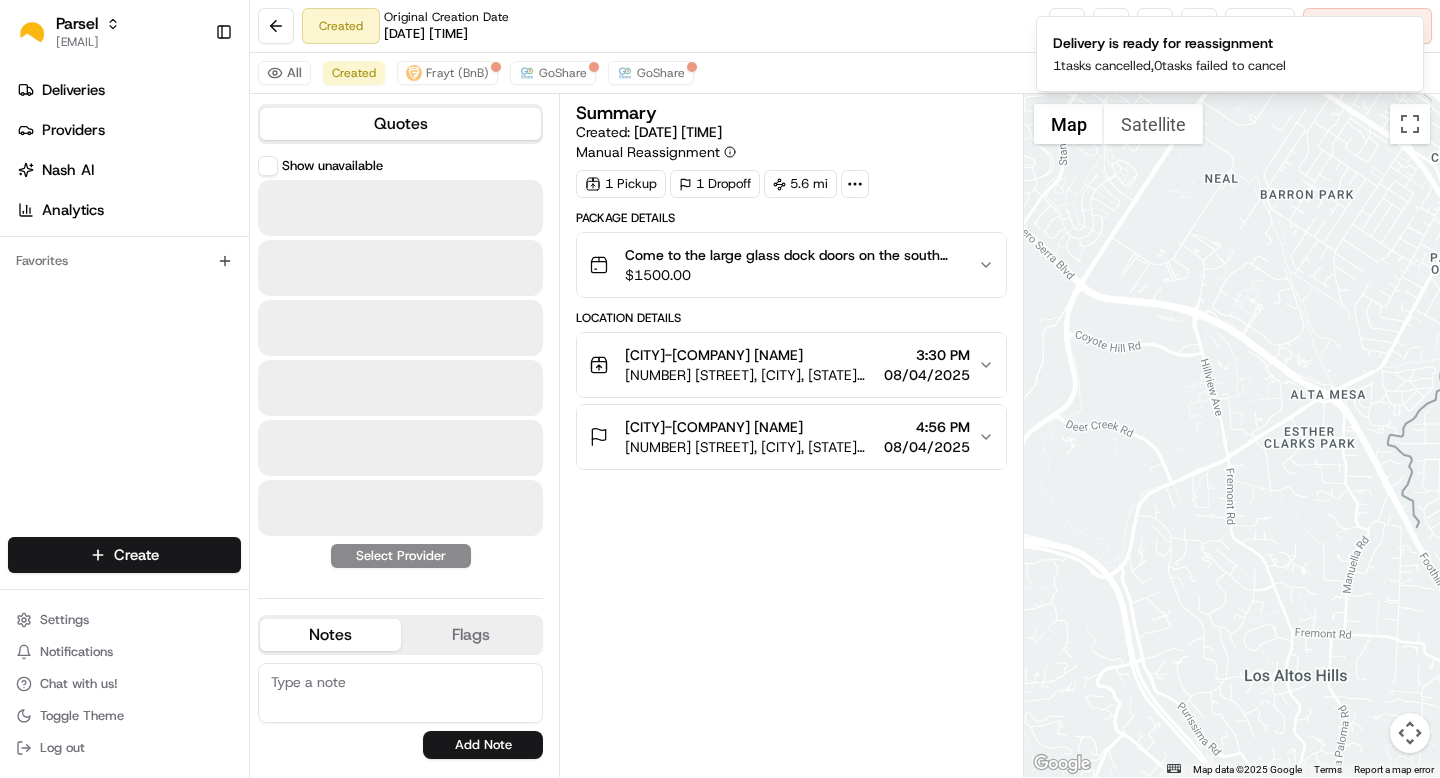 scroll, scrollTop: 0, scrollLeft: 0, axis: both 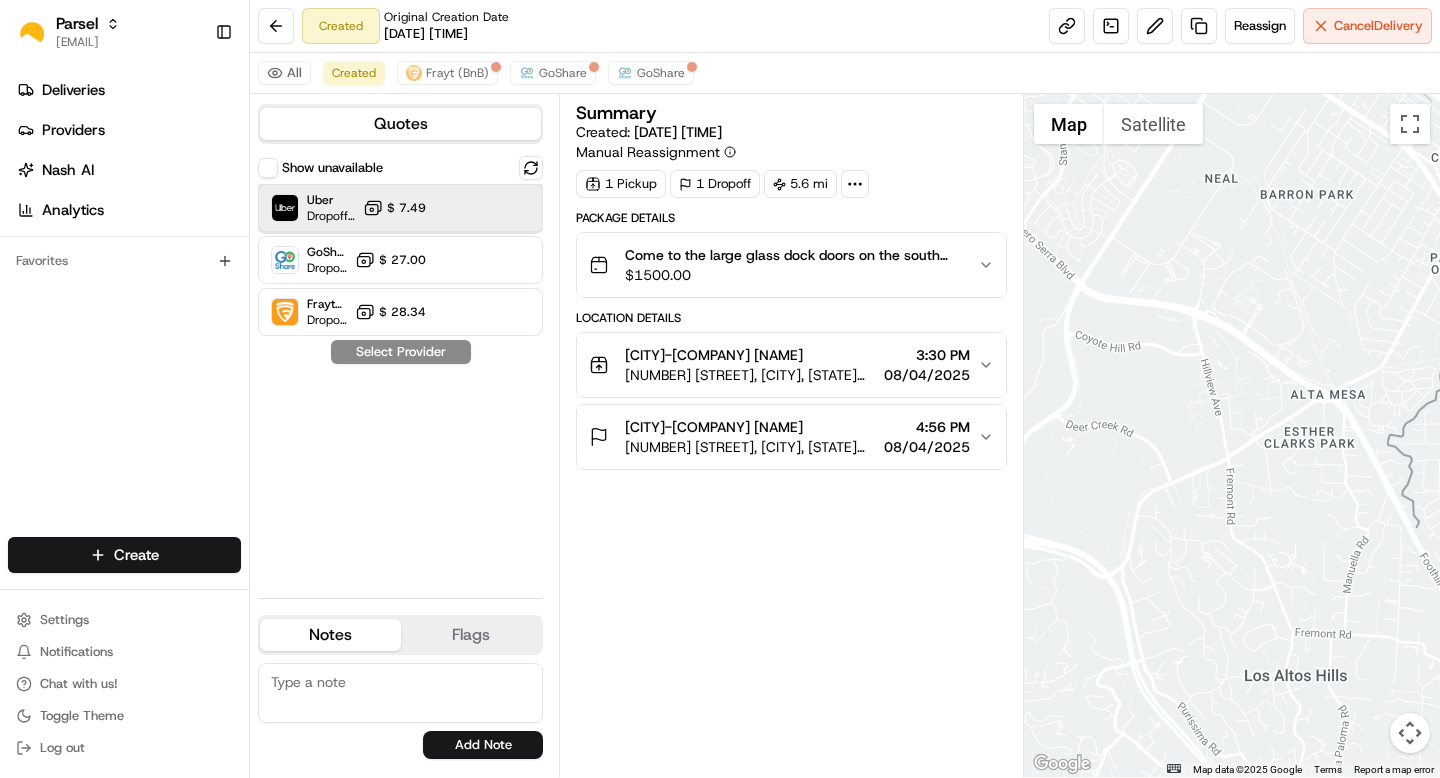 click on "Uber Dropoff ETA   45 minutes $   7.49" at bounding box center [400, 208] 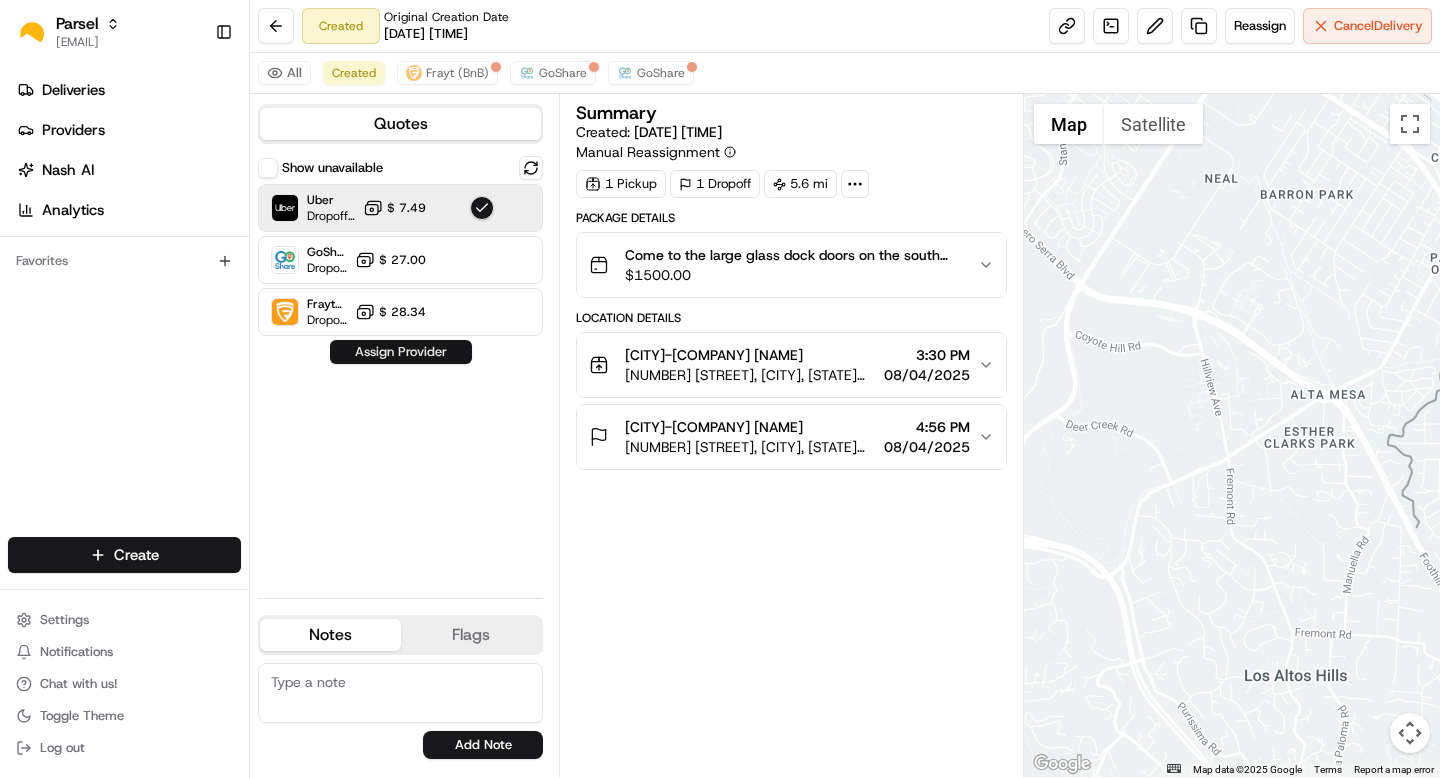 click on "Assign Provider" at bounding box center (401, 352) 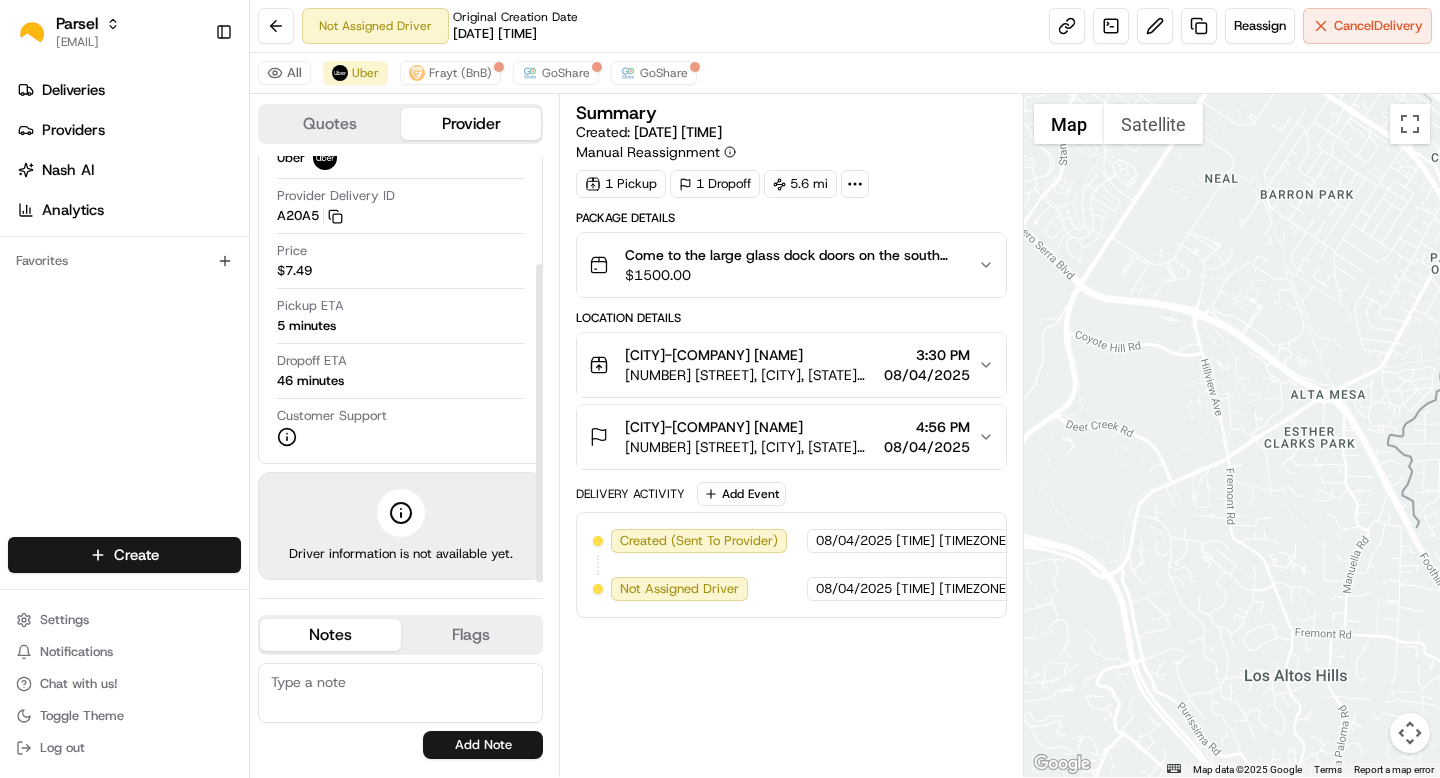 scroll, scrollTop: 145, scrollLeft: 0, axis: vertical 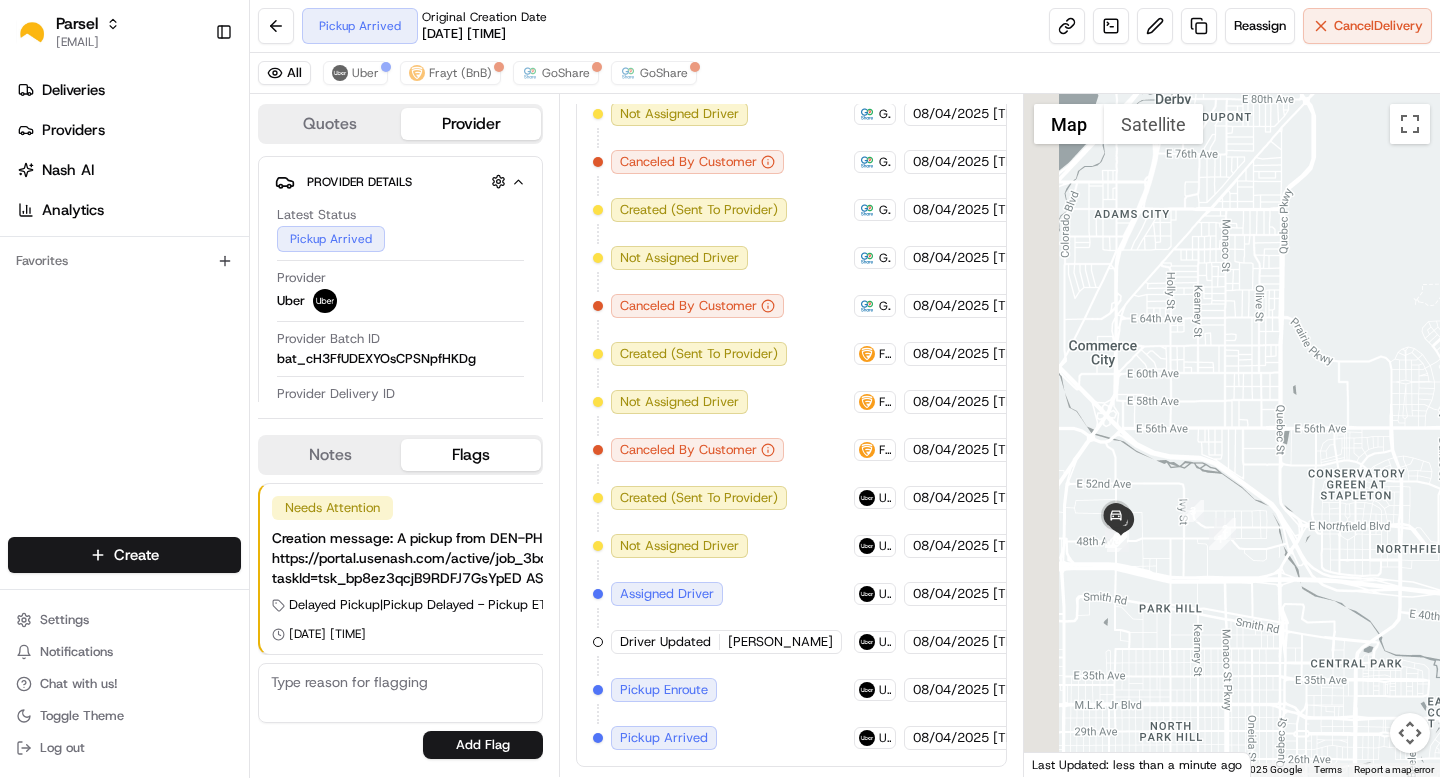 drag, startPoint x: 1105, startPoint y: 456, endPoint x: 1303, endPoint y: 432, distance: 199.44925 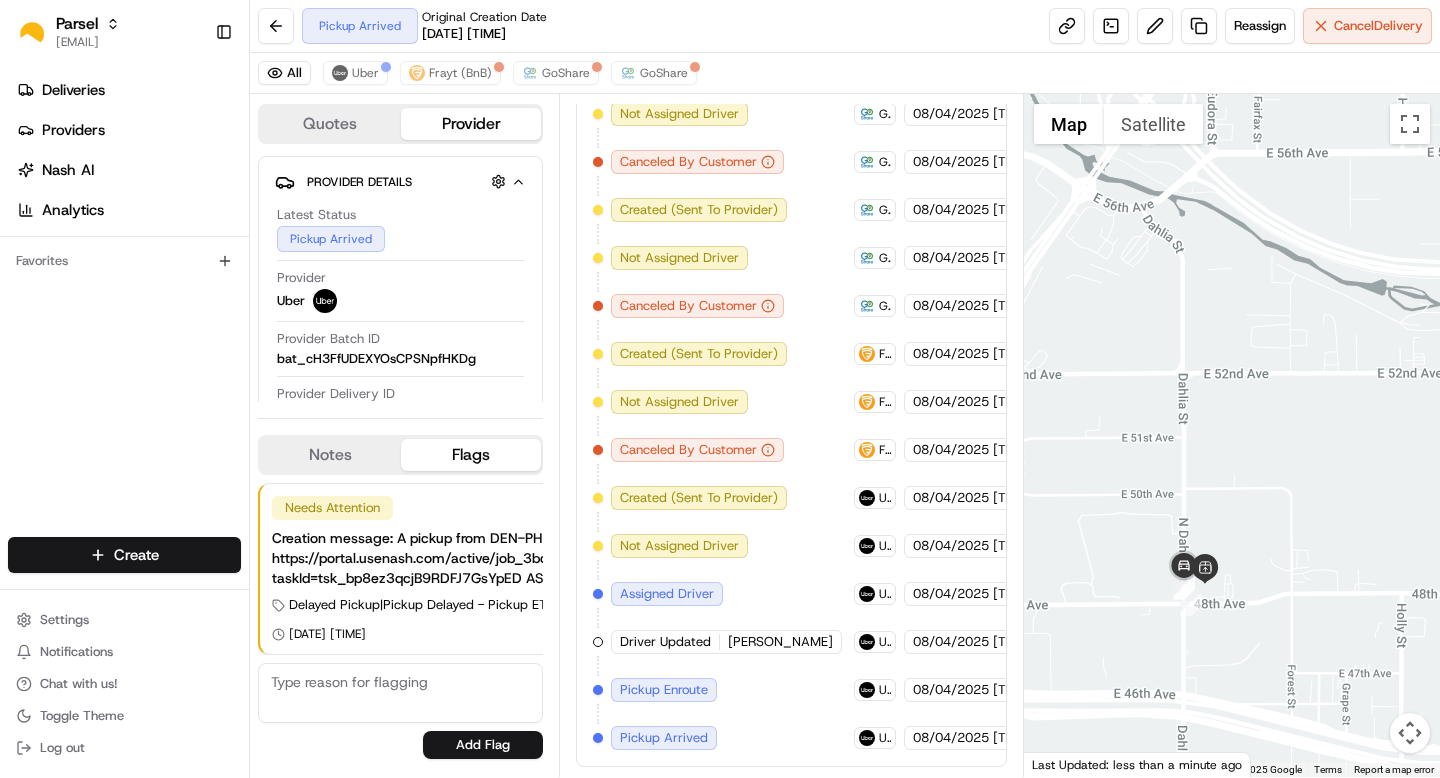 drag, startPoint x: 1085, startPoint y: 588, endPoint x: 1151, endPoint y: 584, distance: 66.1211 